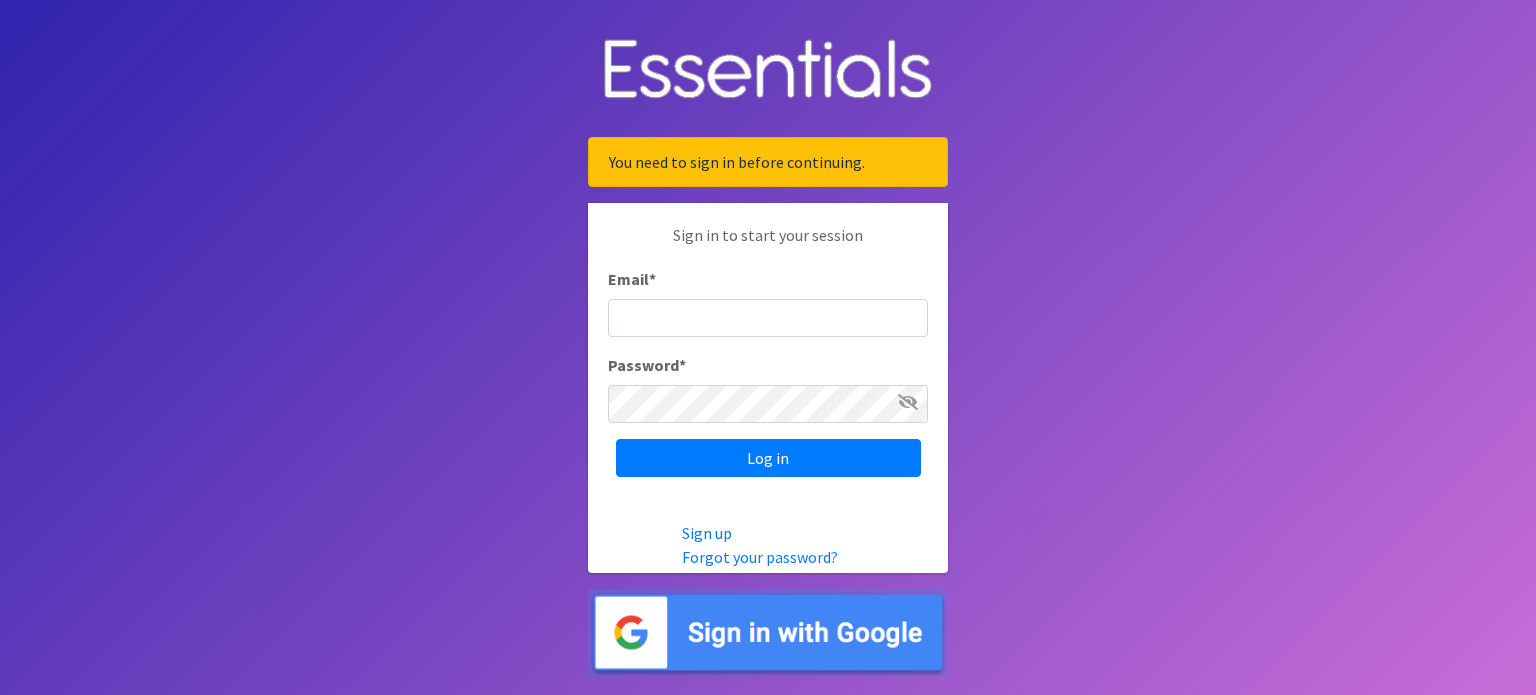 scroll, scrollTop: 0, scrollLeft: 0, axis: both 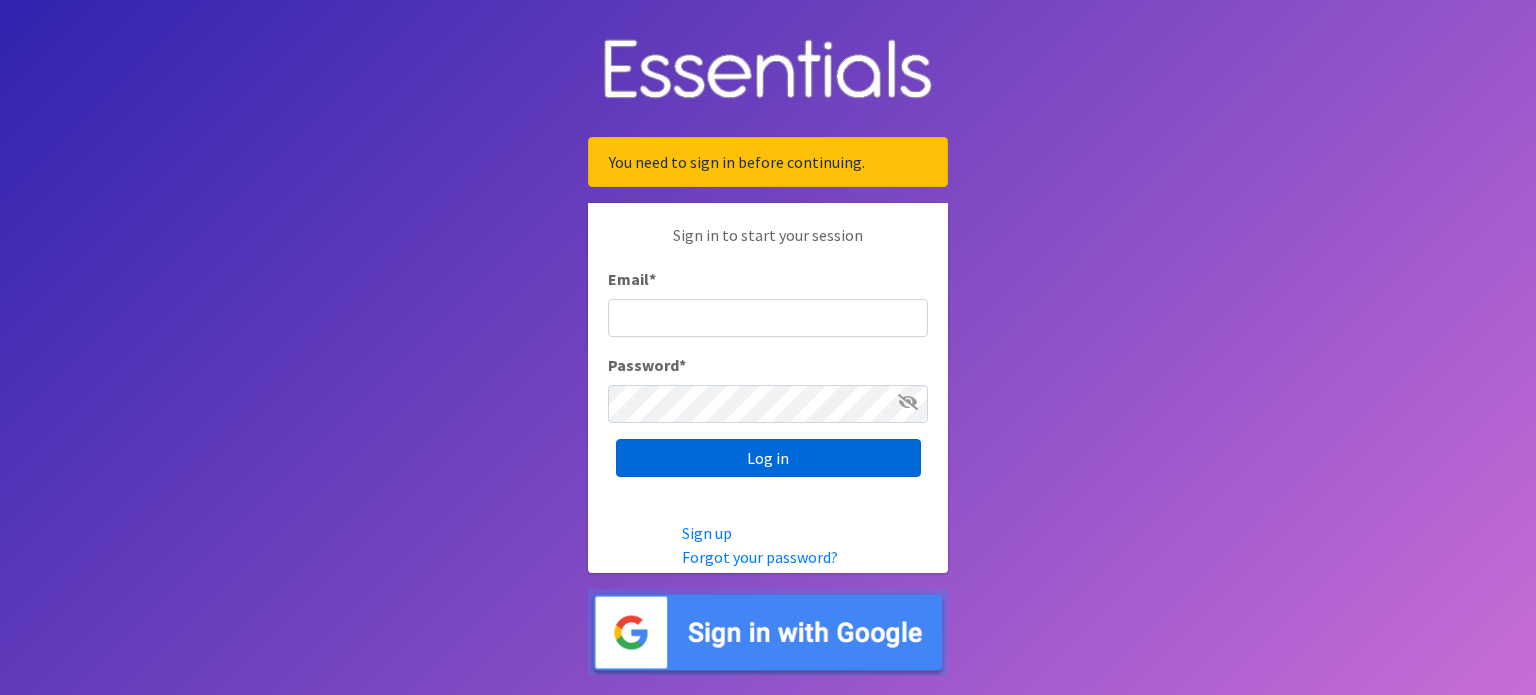 type on "[EMAIL_ADDRESS][DOMAIN_NAME]" 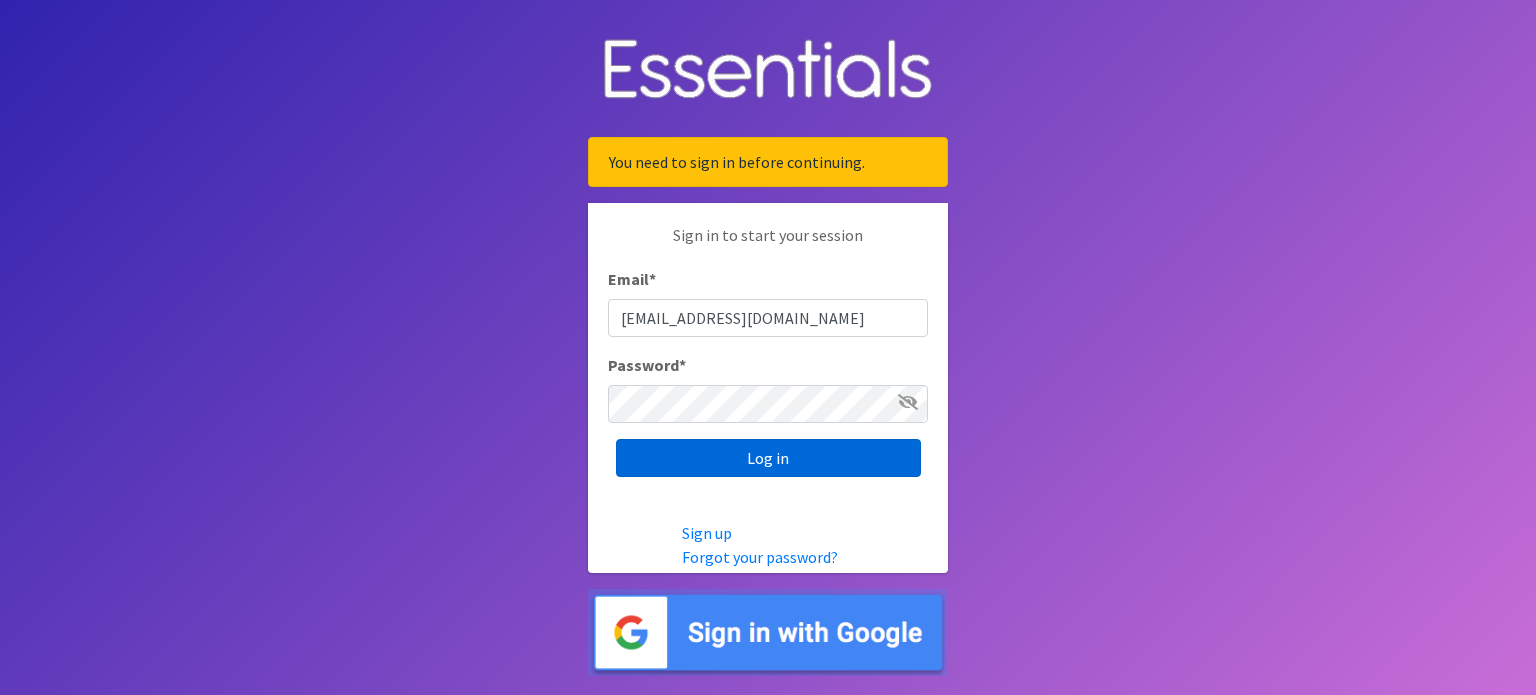 click on "Log in" at bounding box center (768, 458) 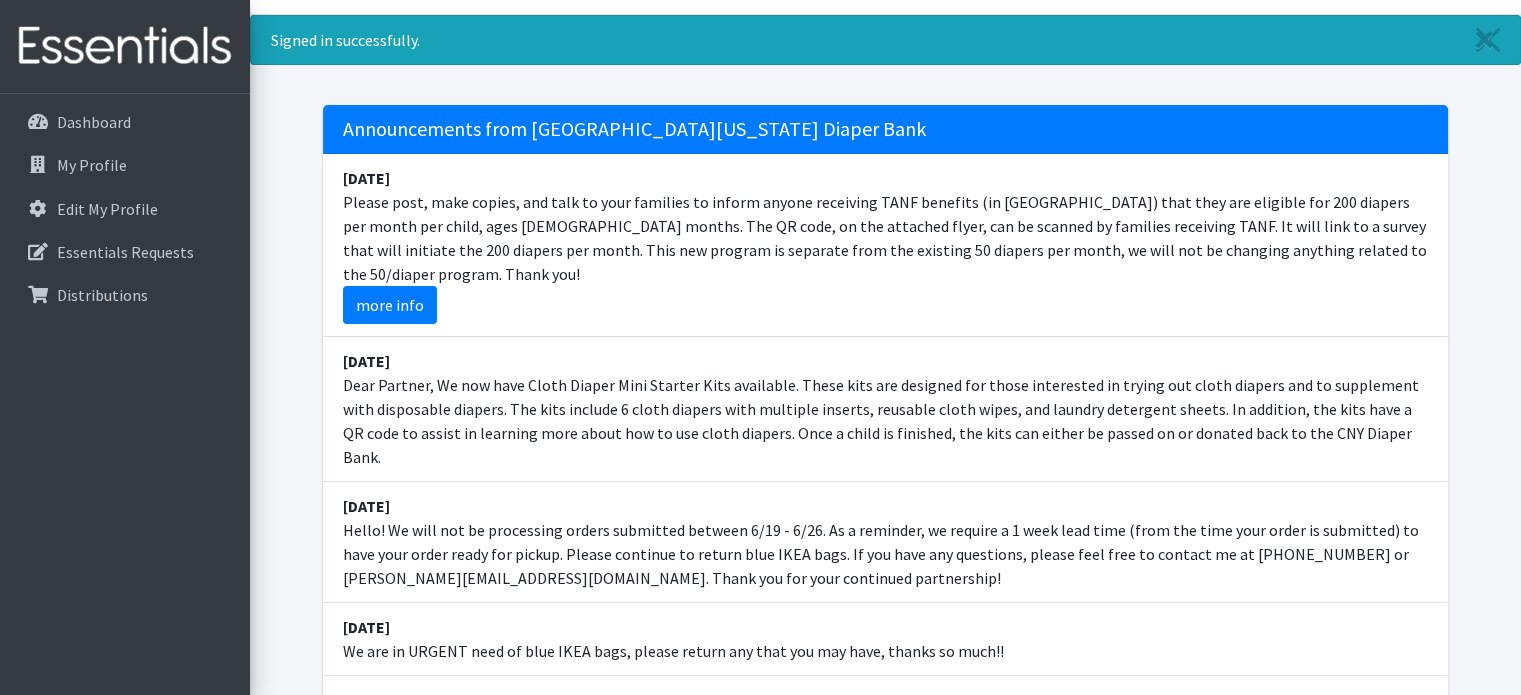 scroll, scrollTop: 0, scrollLeft: 0, axis: both 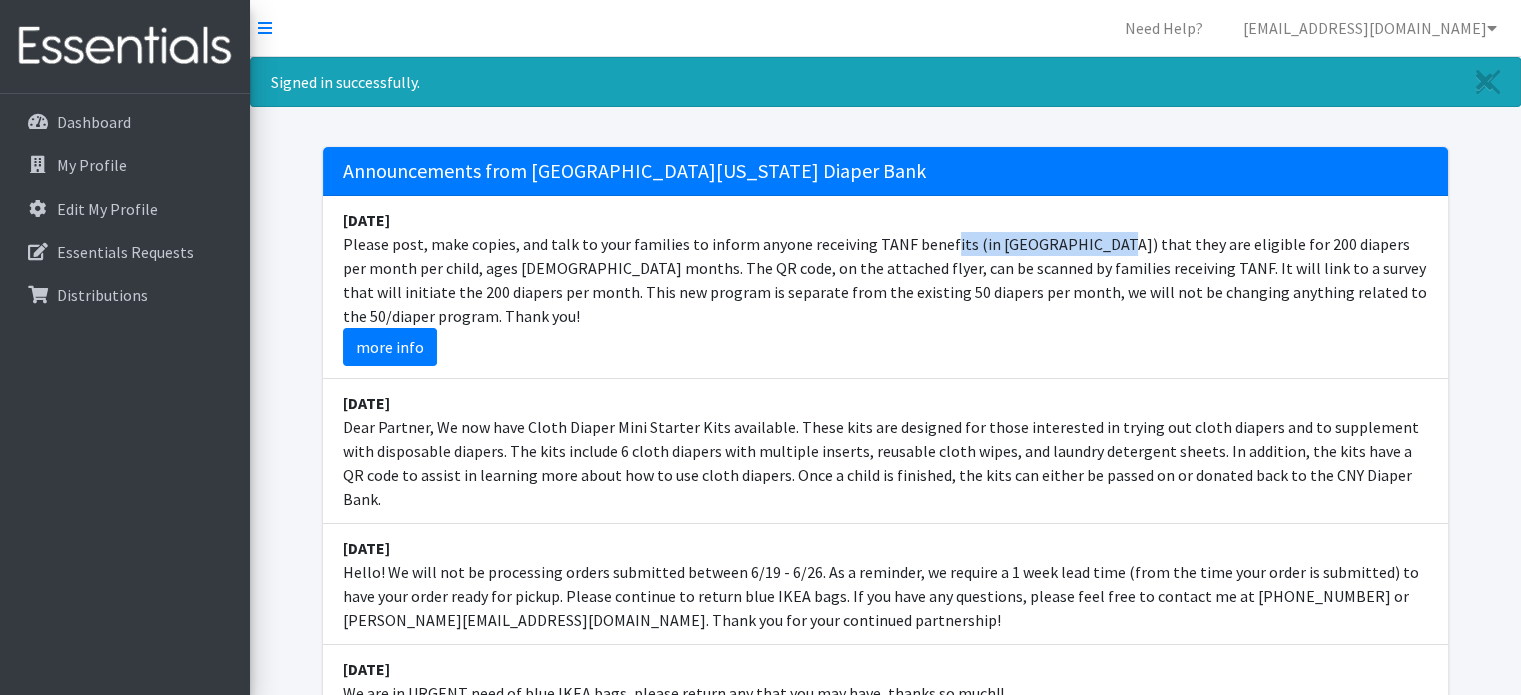 drag, startPoint x: 868, startPoint y: 239, endPoint x: 1028, endPoint y: 242, distance: 160.02812 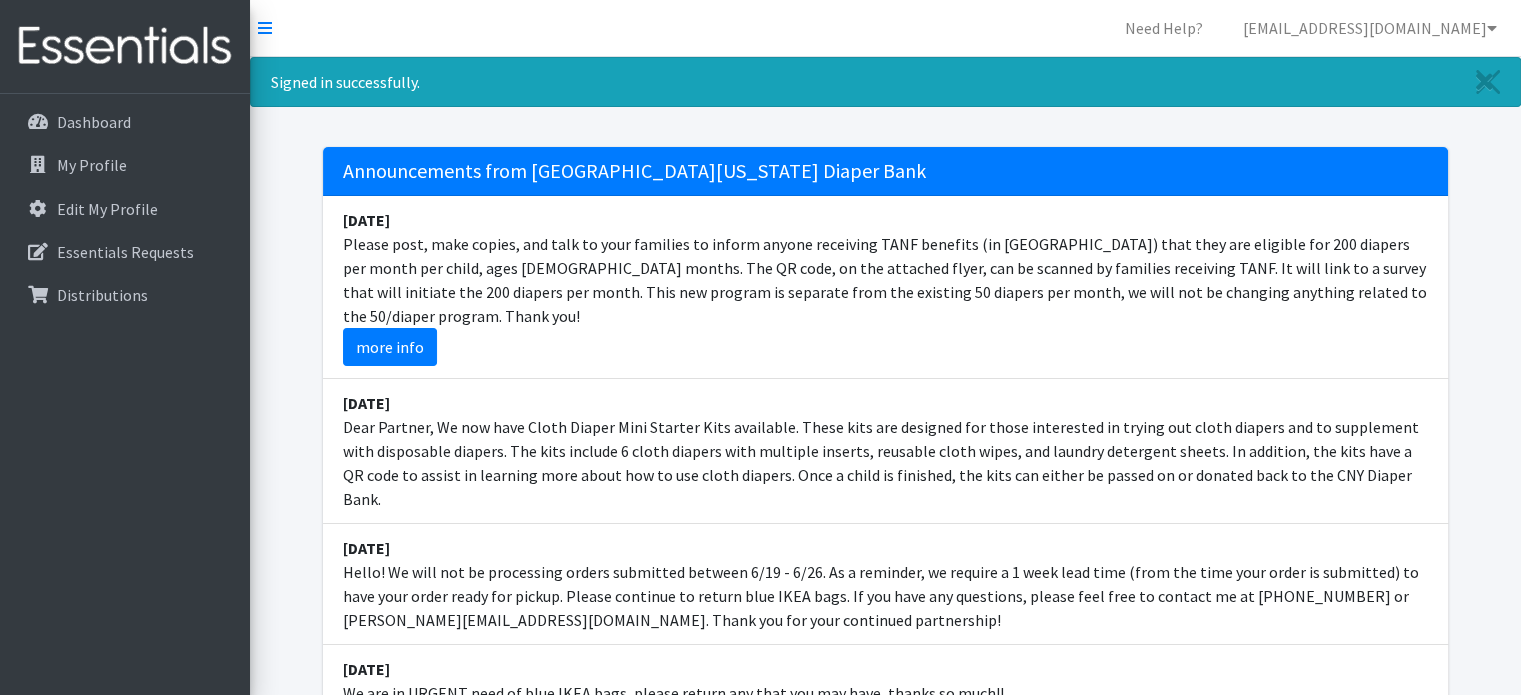 click on "February 28
Dear Partner,
We now have Cloth Diaper Mini Starter Kits available.  These kits are designed for those interested in trying out cloth diapers and to supplement with disposable diapers.  The kits include 6 cloth diapers with multiple inserts, reusable cloth wipes, and laundry detergent sheets.  In addition, the kits have a QR code to assist in learning more about how to use cloth diapers.  Once a child is finished, the kits can either be passed on or donated back to the CNY Diaper Bank." at bounding box center (885, 451) 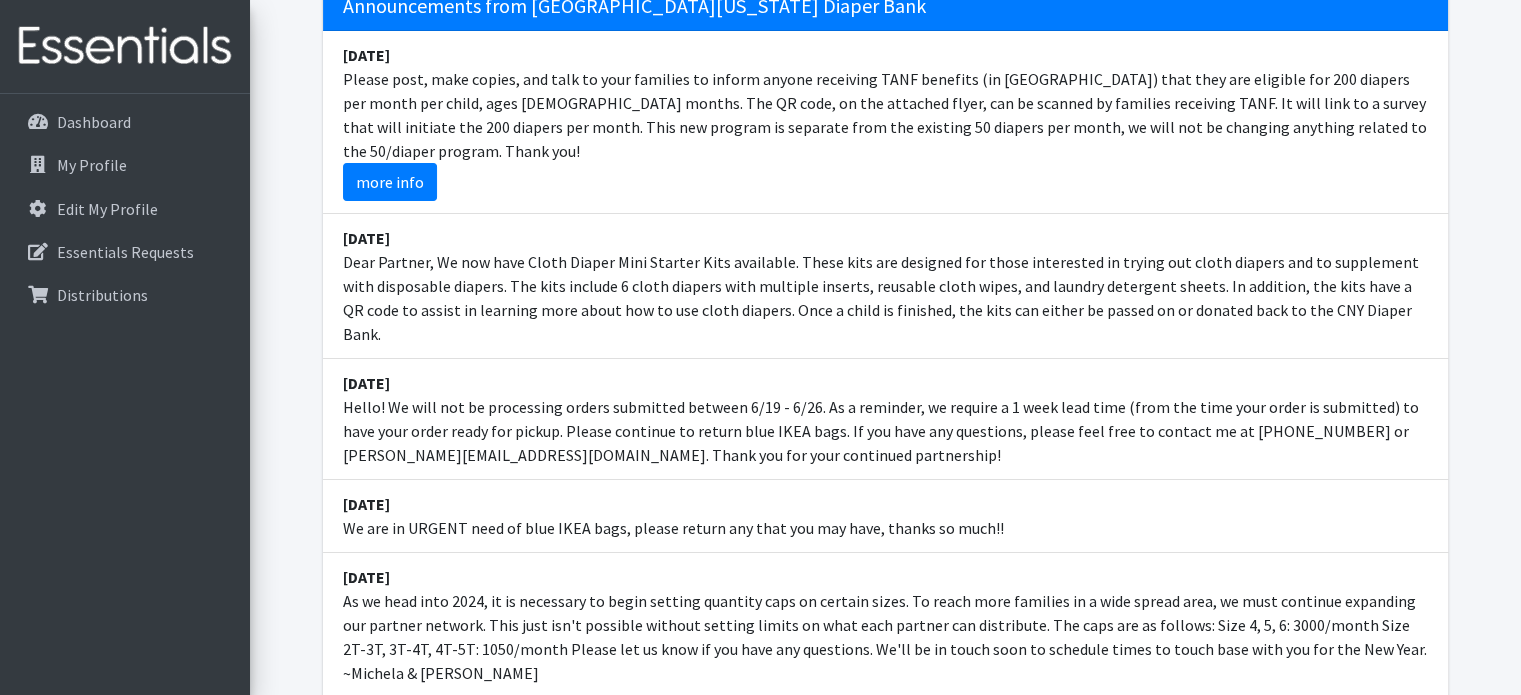 scroll, scrollTop: 200, scrollLeft: 0, axis: vertical 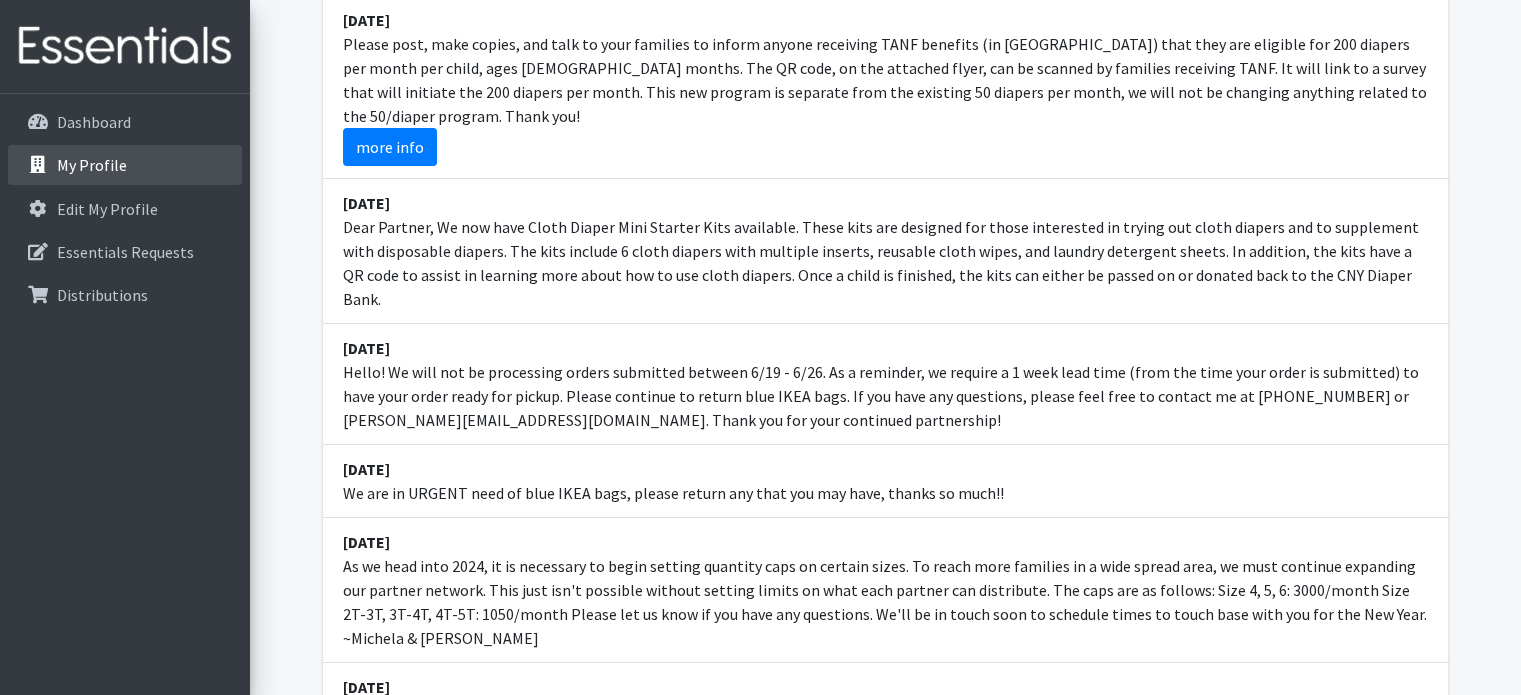 click on "My Profile" at bounding box center [92, 165] 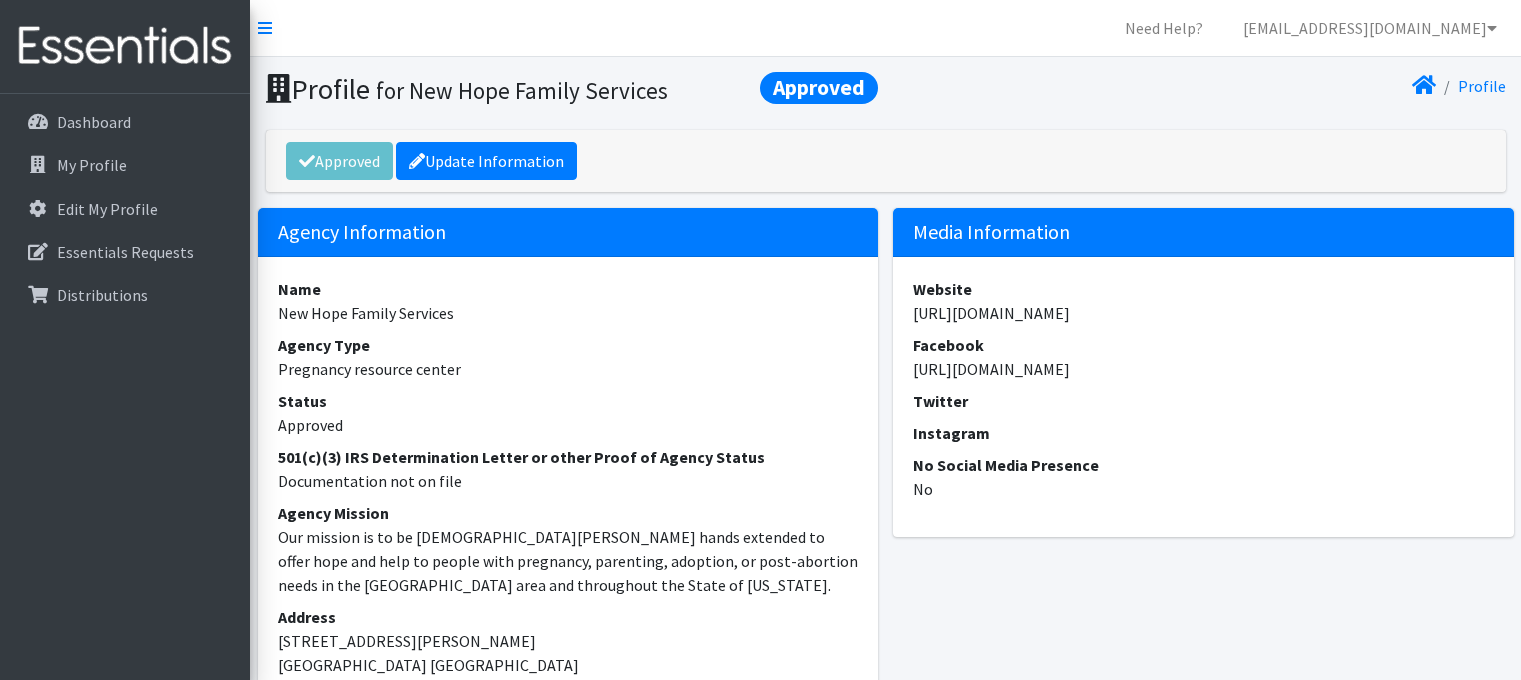 scroll, scrollTop: 0, scrollLeft: 0, axis: both 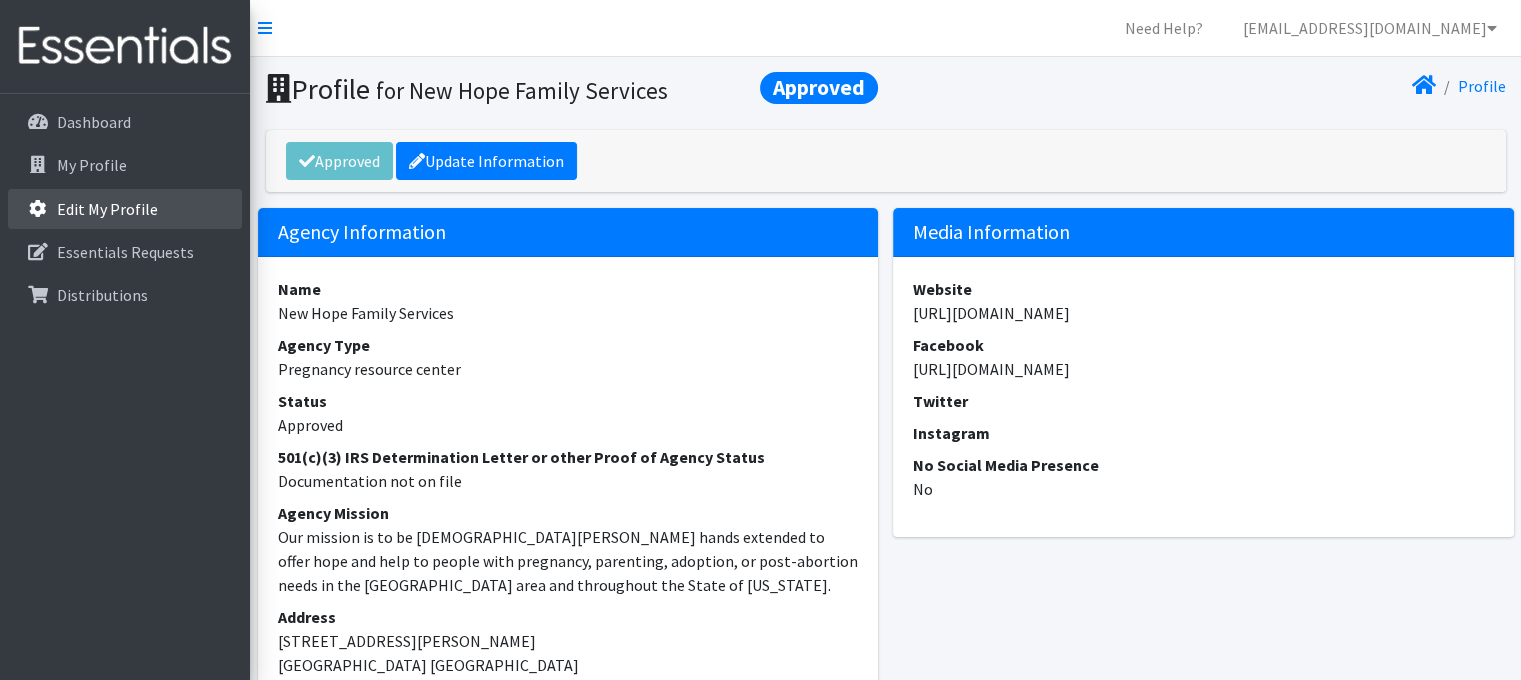 click on "Edit My Profile" at bounding box center [107, 209] 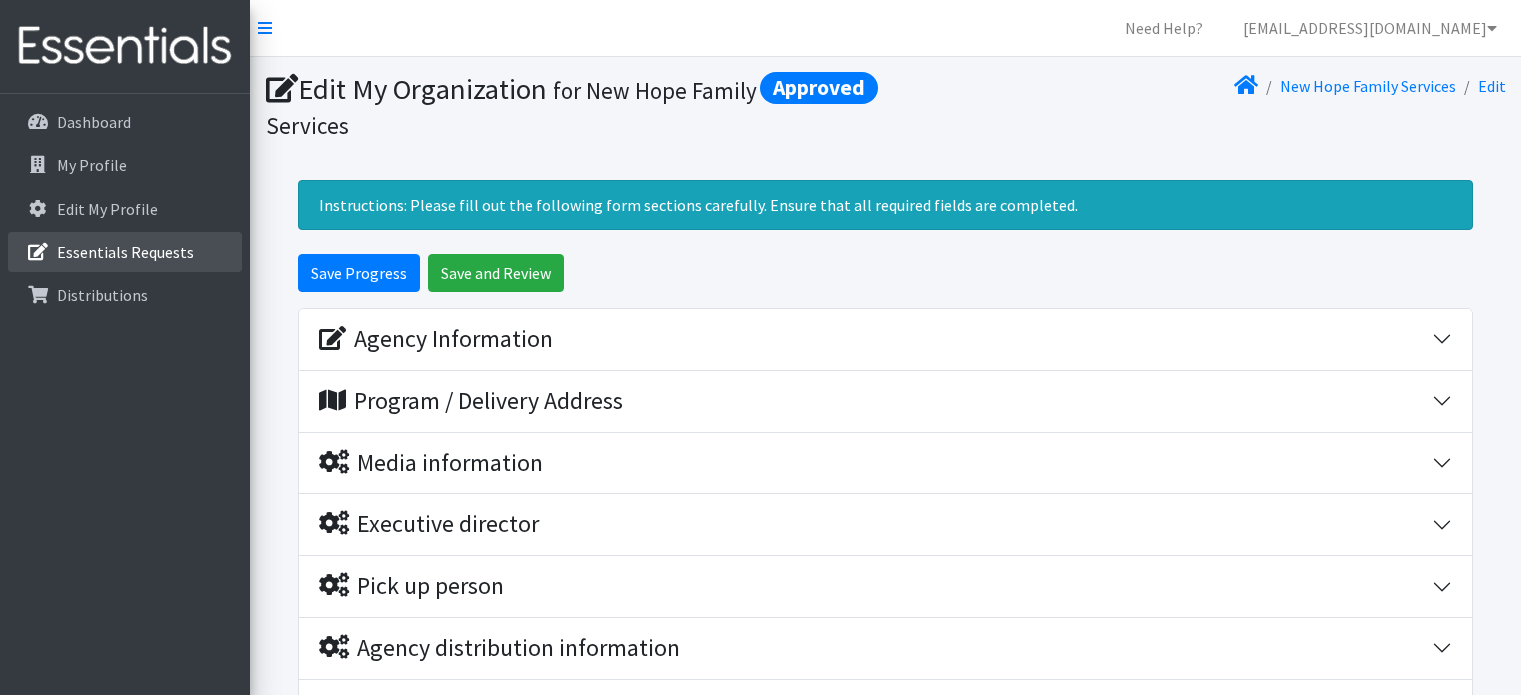scroll, scrollTop: 0, scrollLeft: 0, axis: both 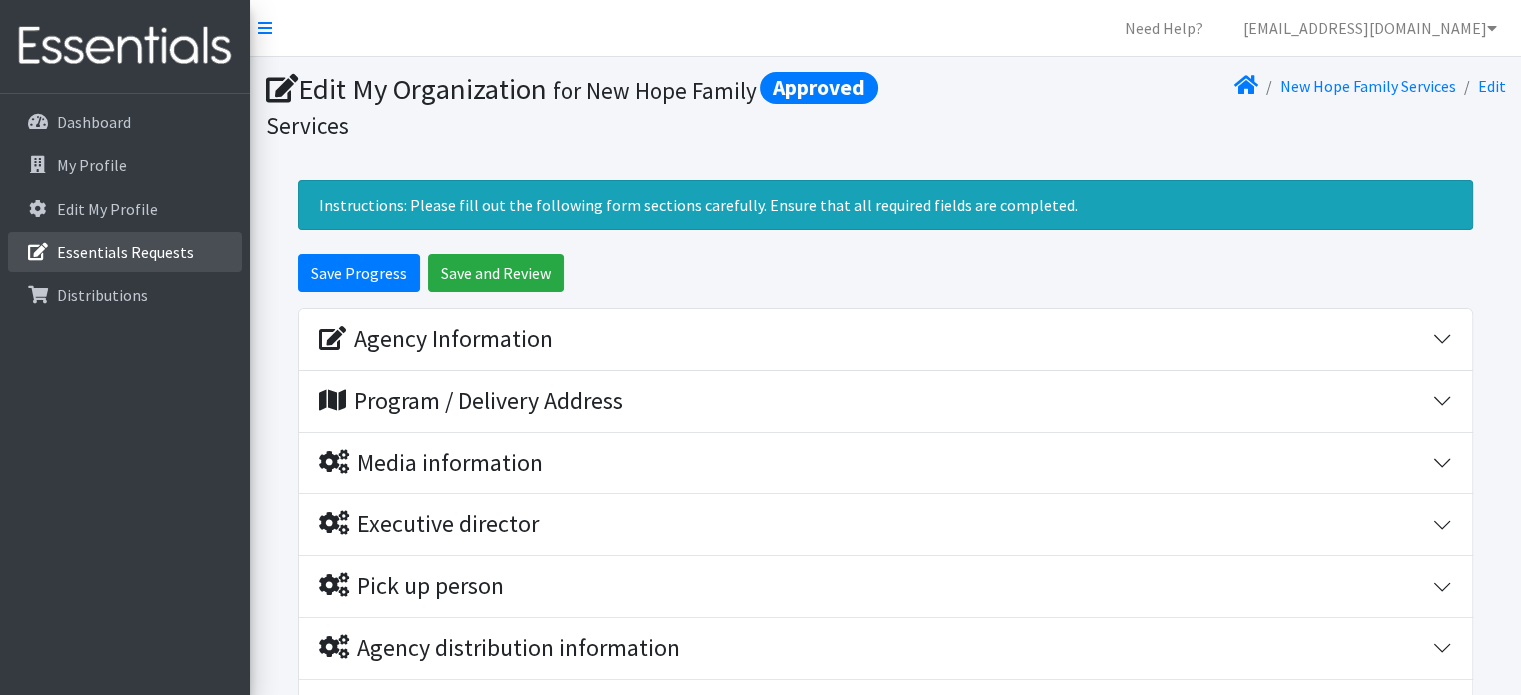 click on "Essentials Requests" at bounding box center (125, 252) 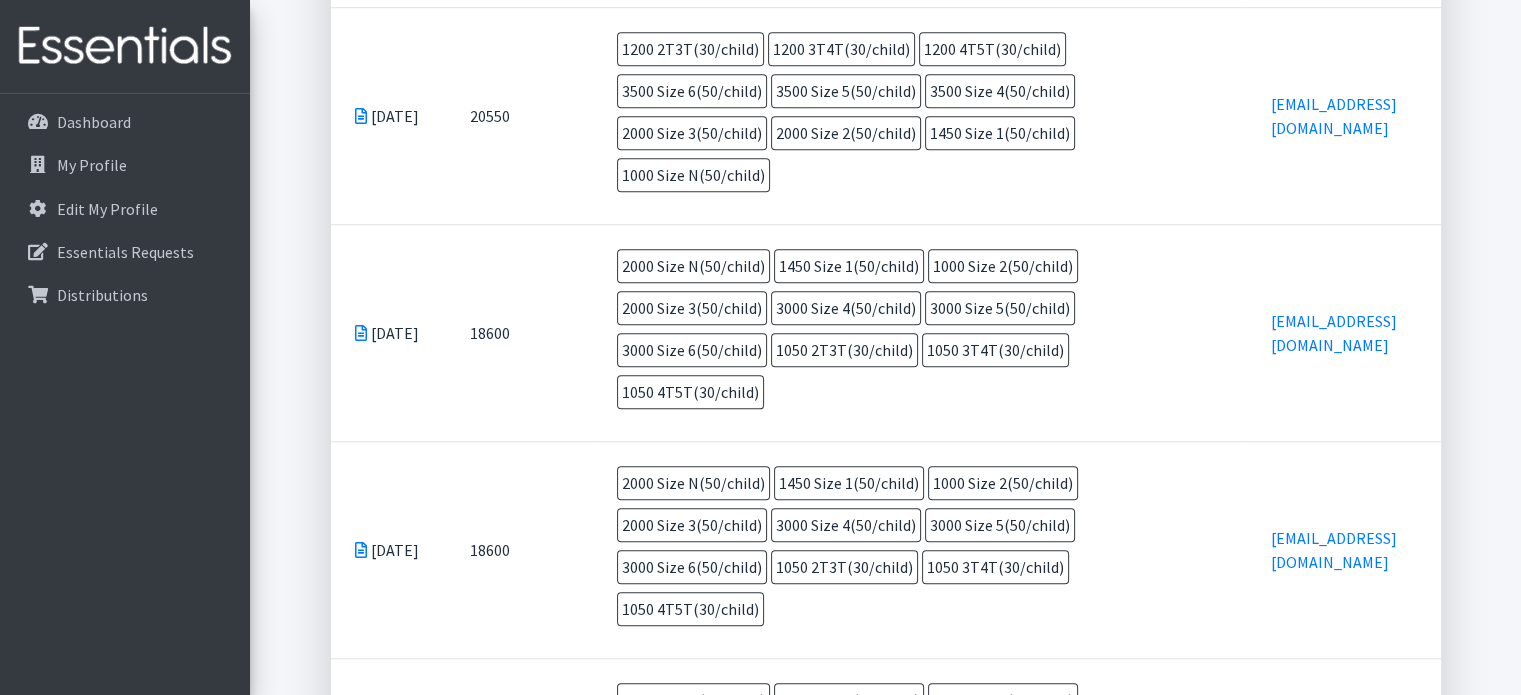 scroll, scrollTop: 900, scrollLeft: 0, axis: vertical 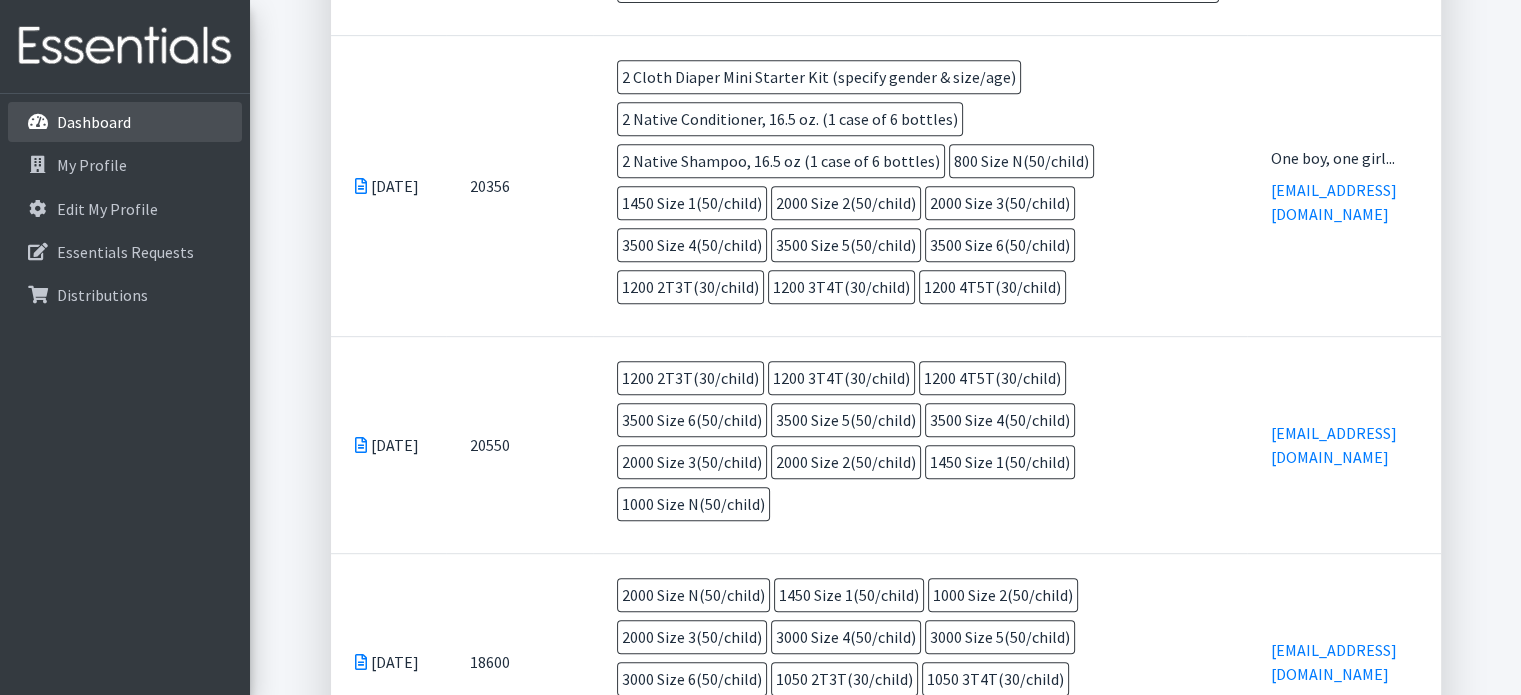 click on "Dashboard" at bounding box center (94, 122) 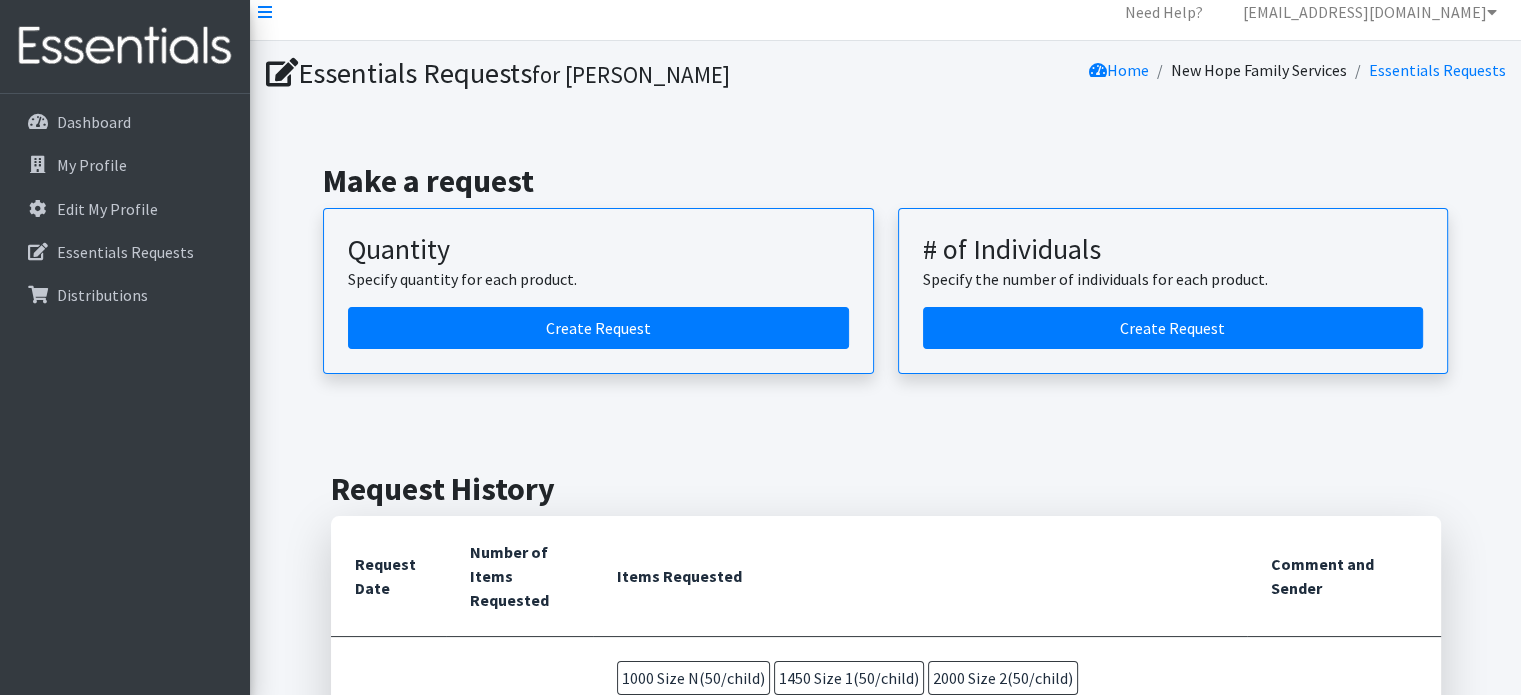 scroll, scrollTop: 0, scrollLeft: 0, axis: both 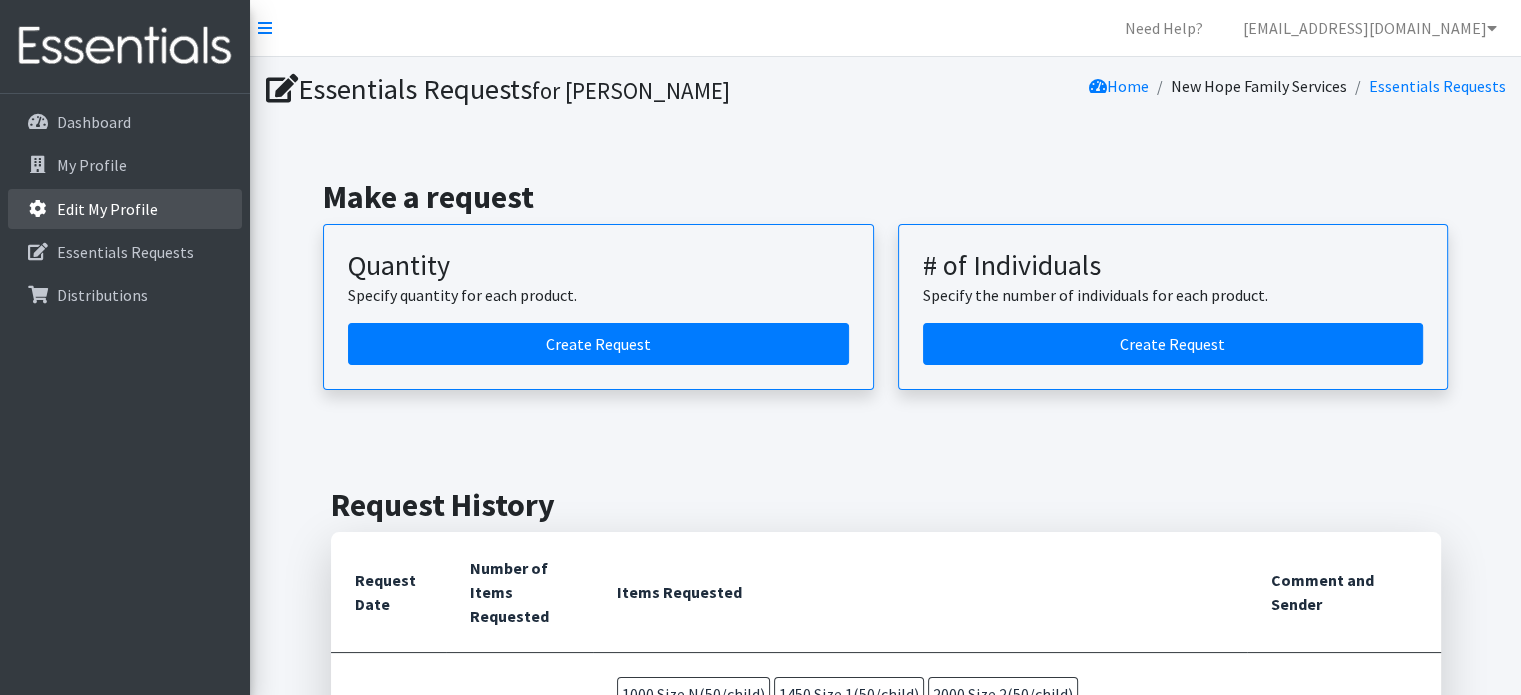 click on "Edit My Profile" at bounding box center (107, 209) 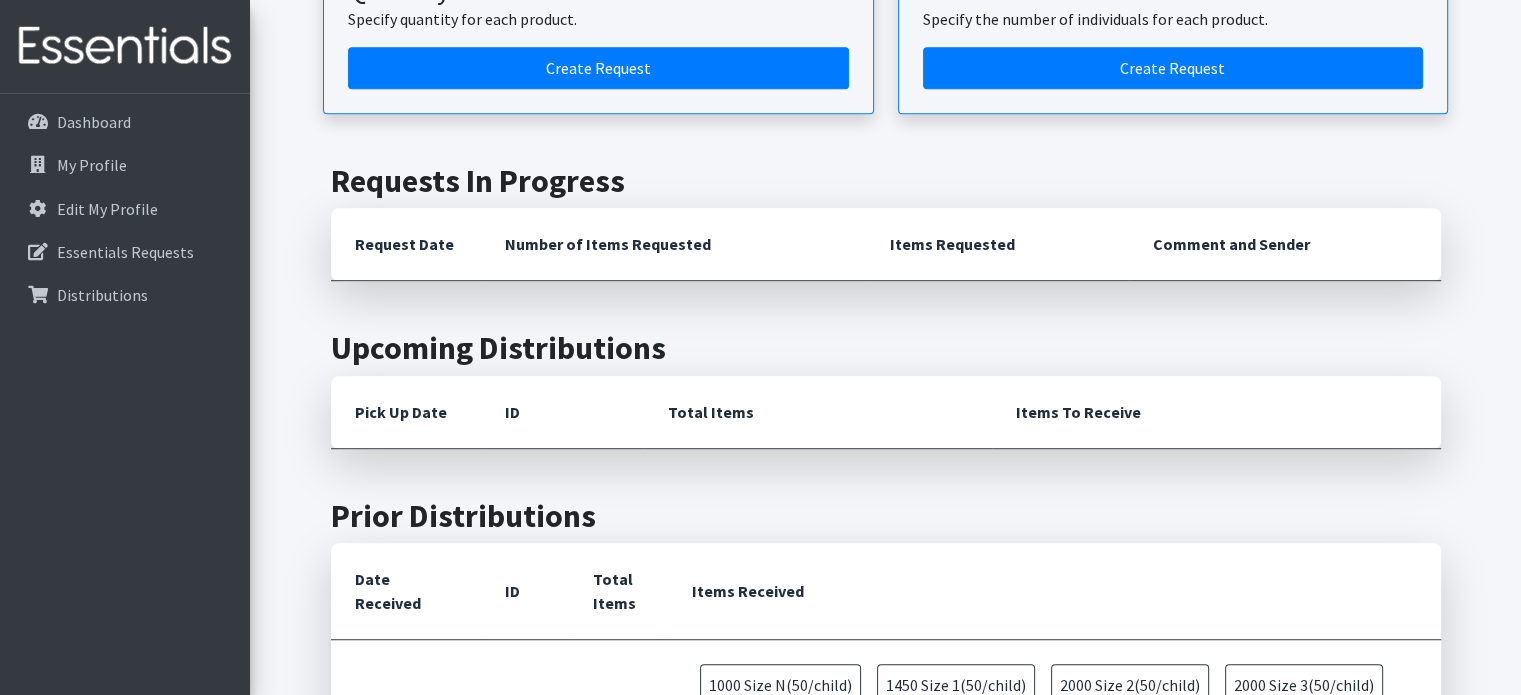 scroll, scrollTop: 1200, scrollLeft: 0, axis: vertical 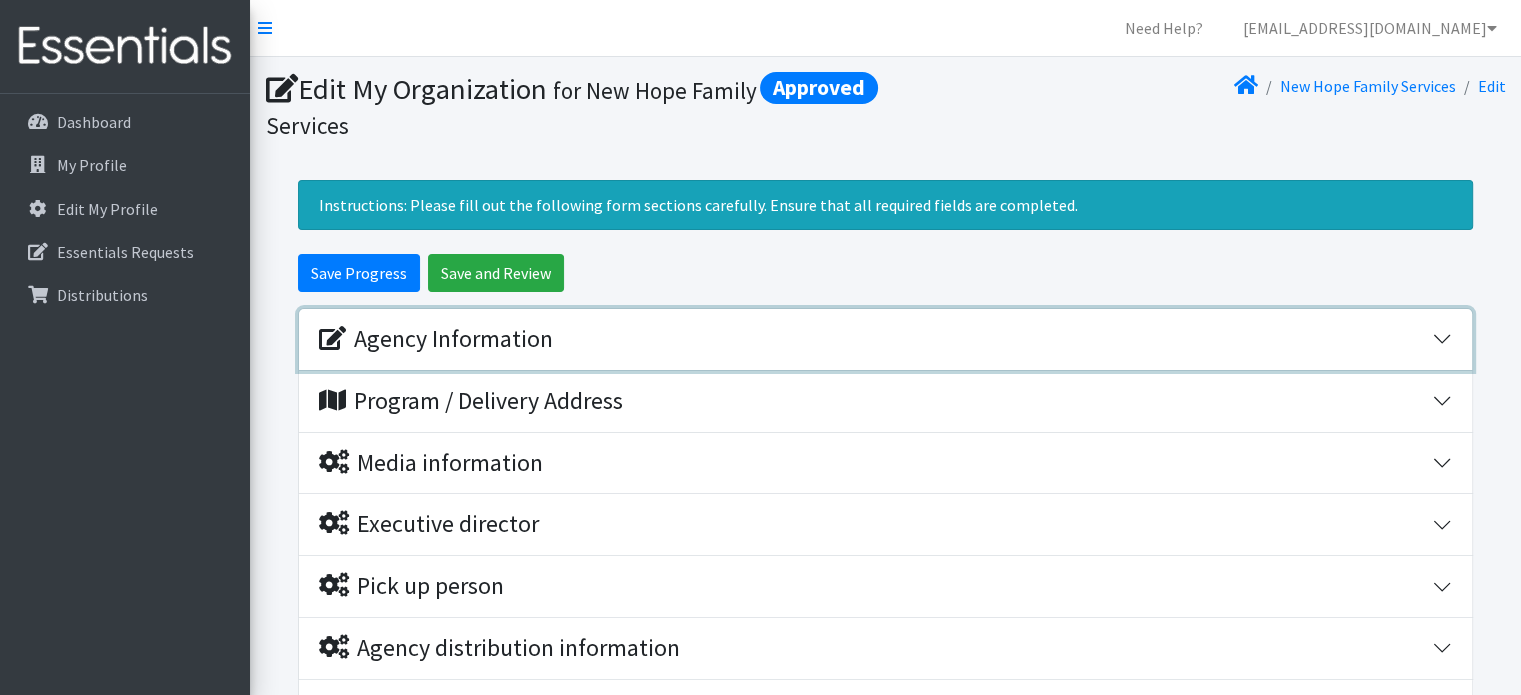click on "Agency Information" at bounding box center [436, 339] 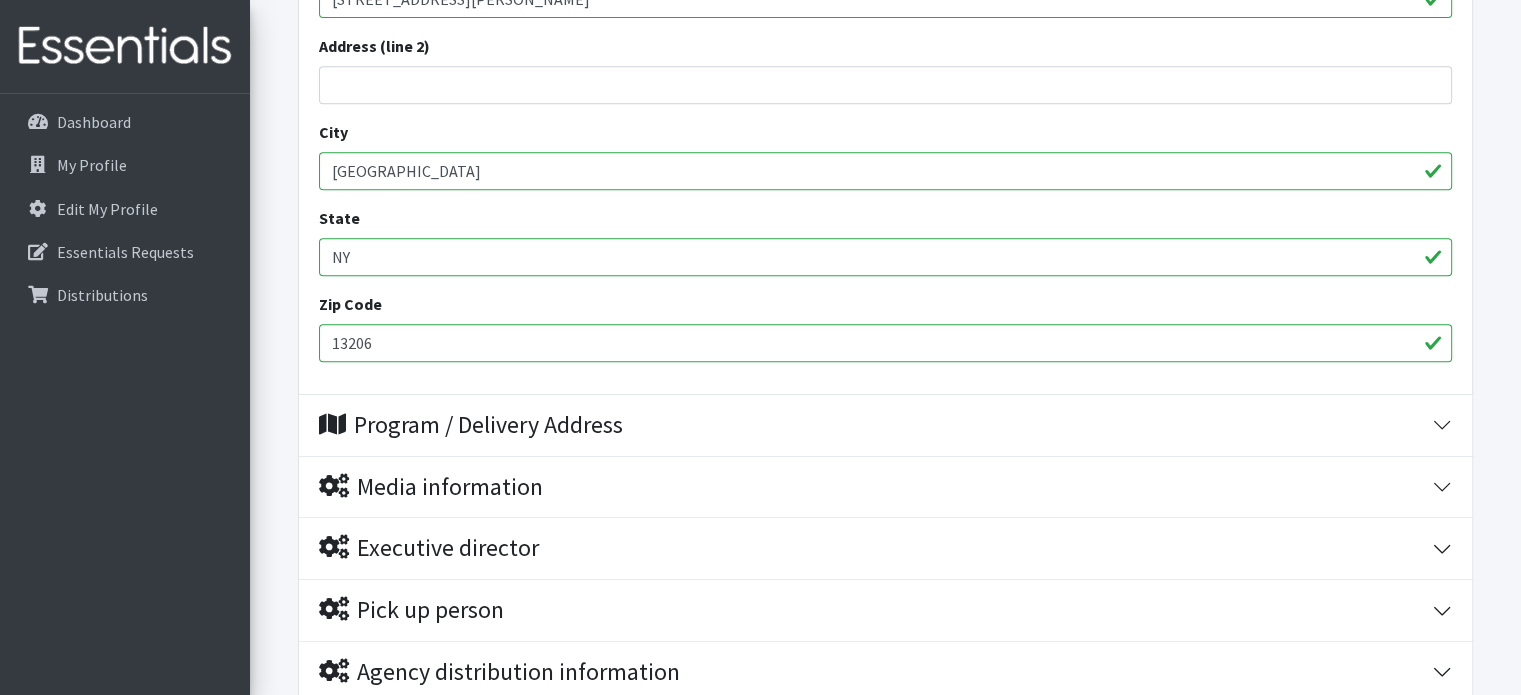 scroll, scrollTop: 900, scrollLeft: 0, axis: vertical 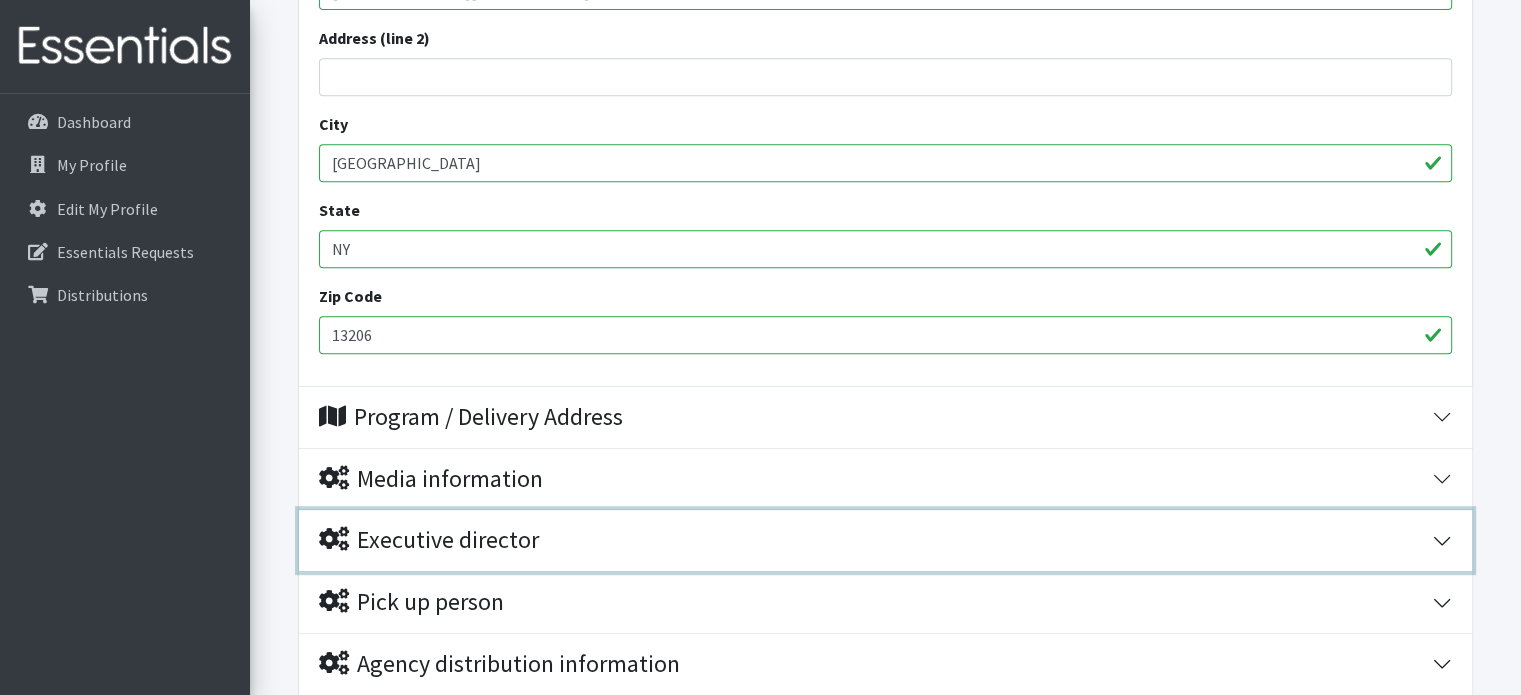 click on "Executive director" at bounding box center (429, 540) 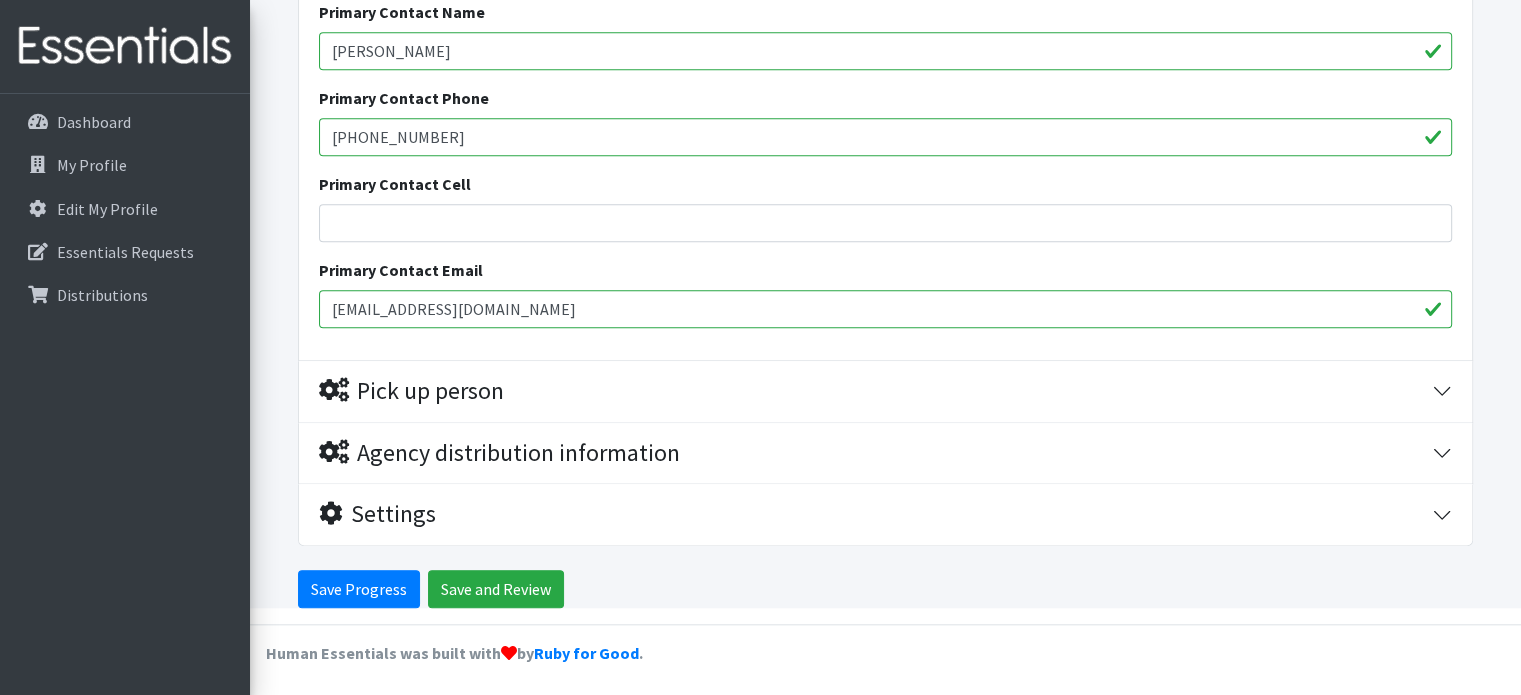 scroll, scrollTop: 1804, scrollLeft: 0, axis: vertical 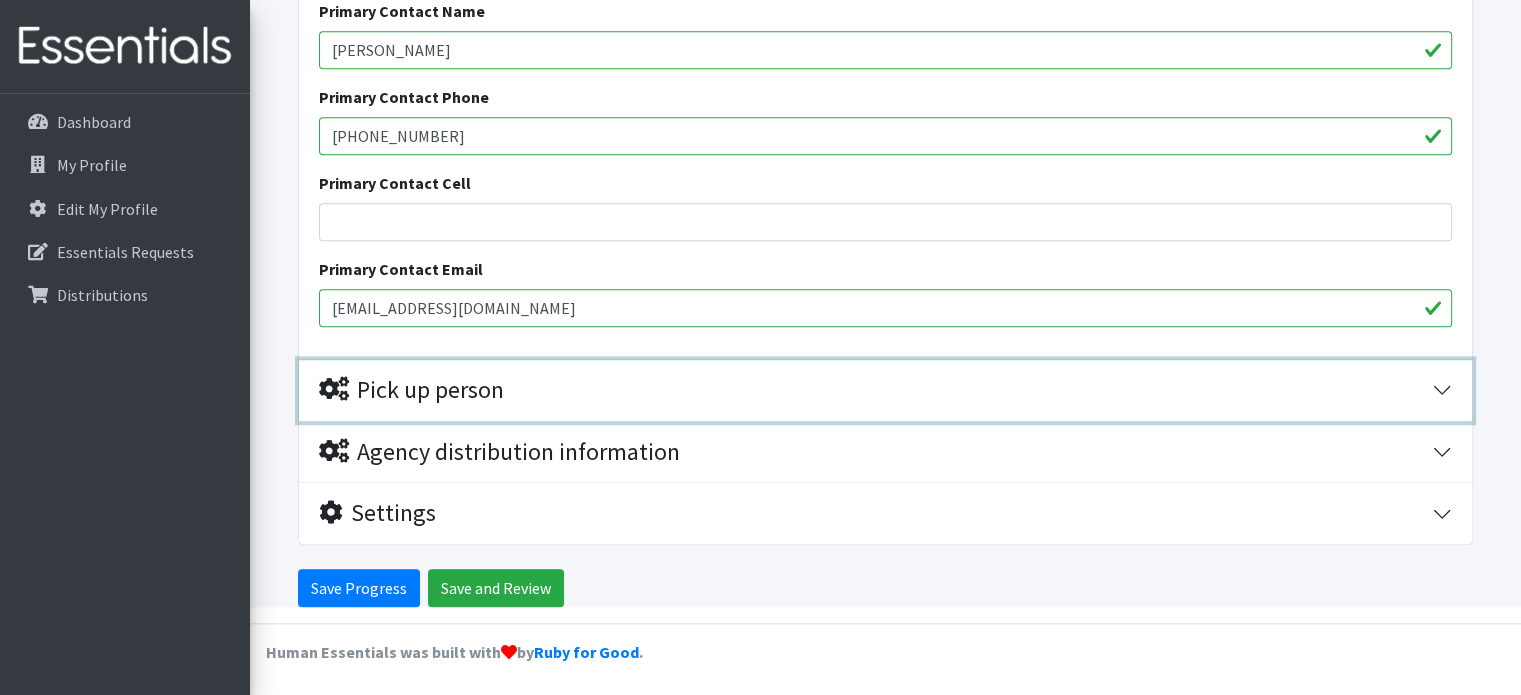 click on "Pick up person" at bounding box center [875, 390] 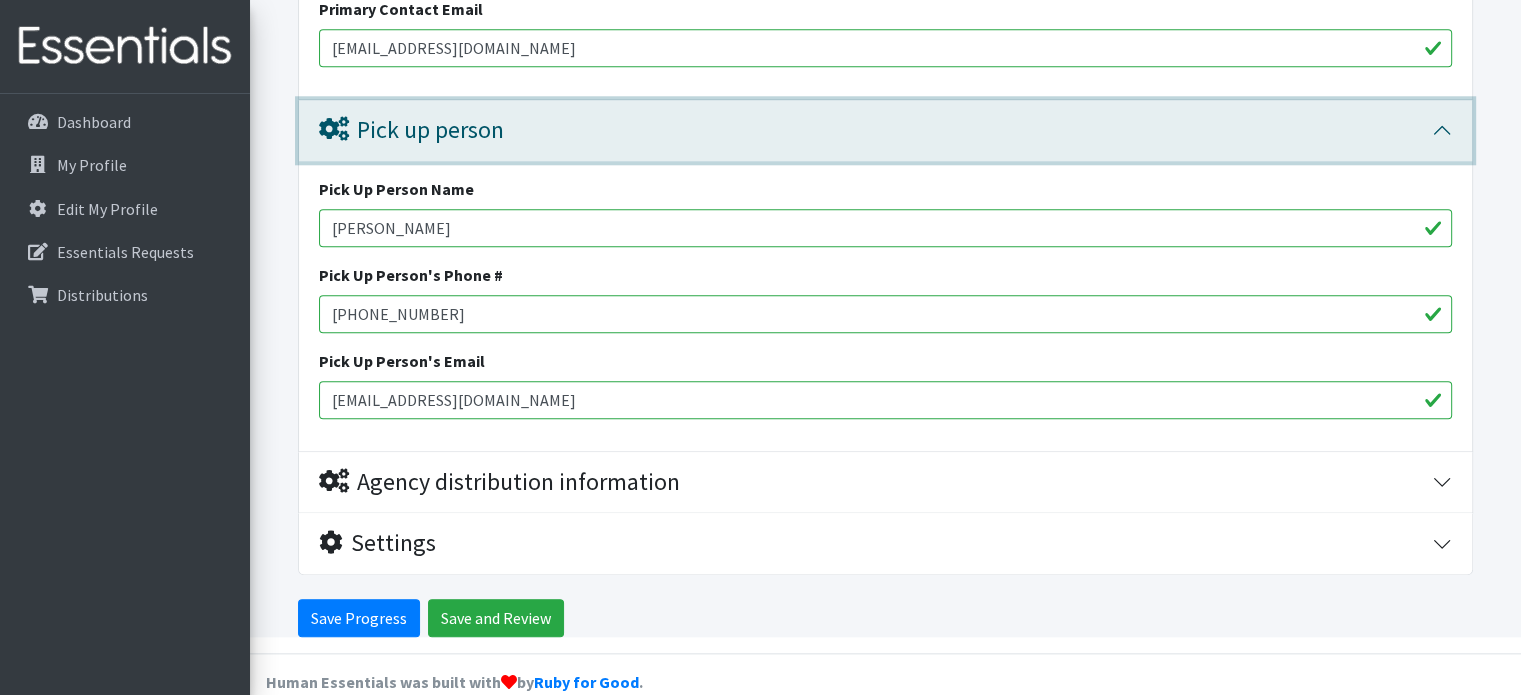 scroll, scrollTop: 2093, scrollLeft: 0, axis: vertical 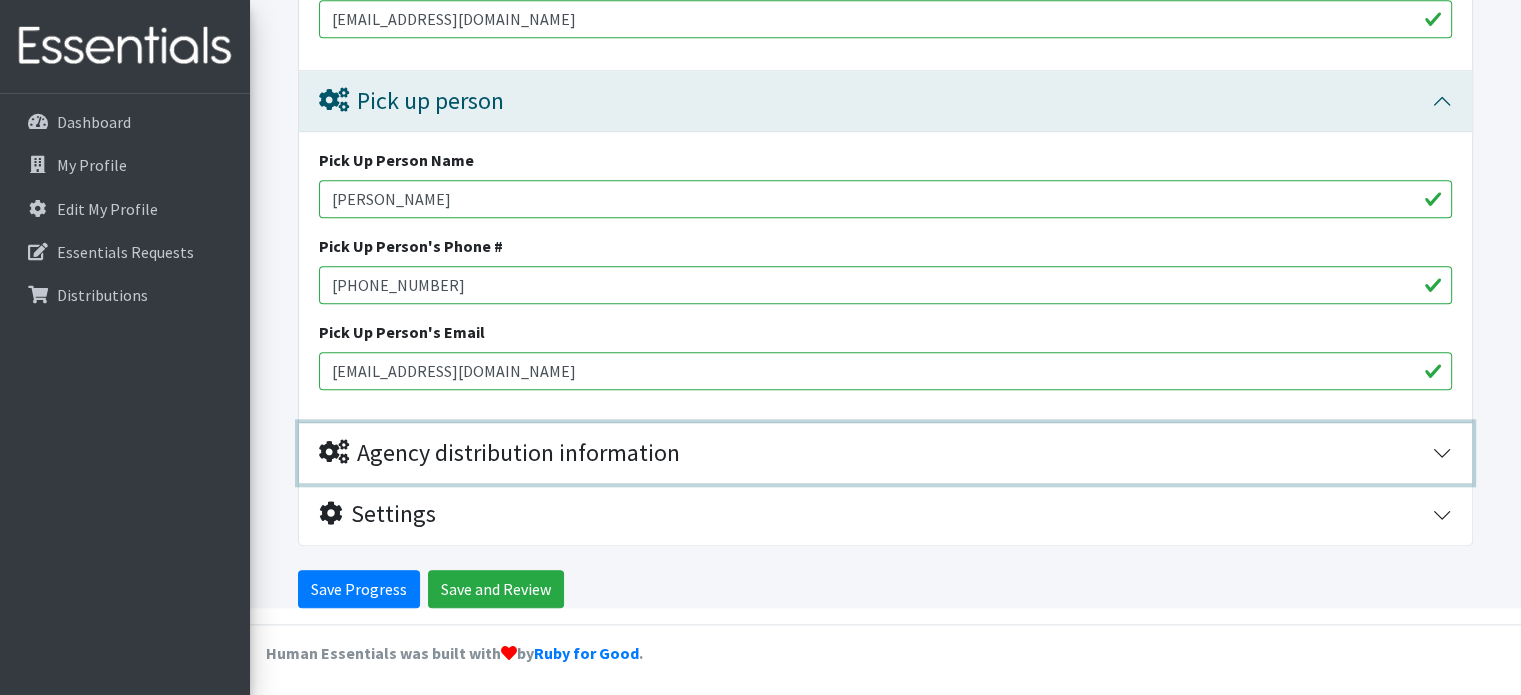 click on "Agency distribution information" at bounding box center [499, 453] 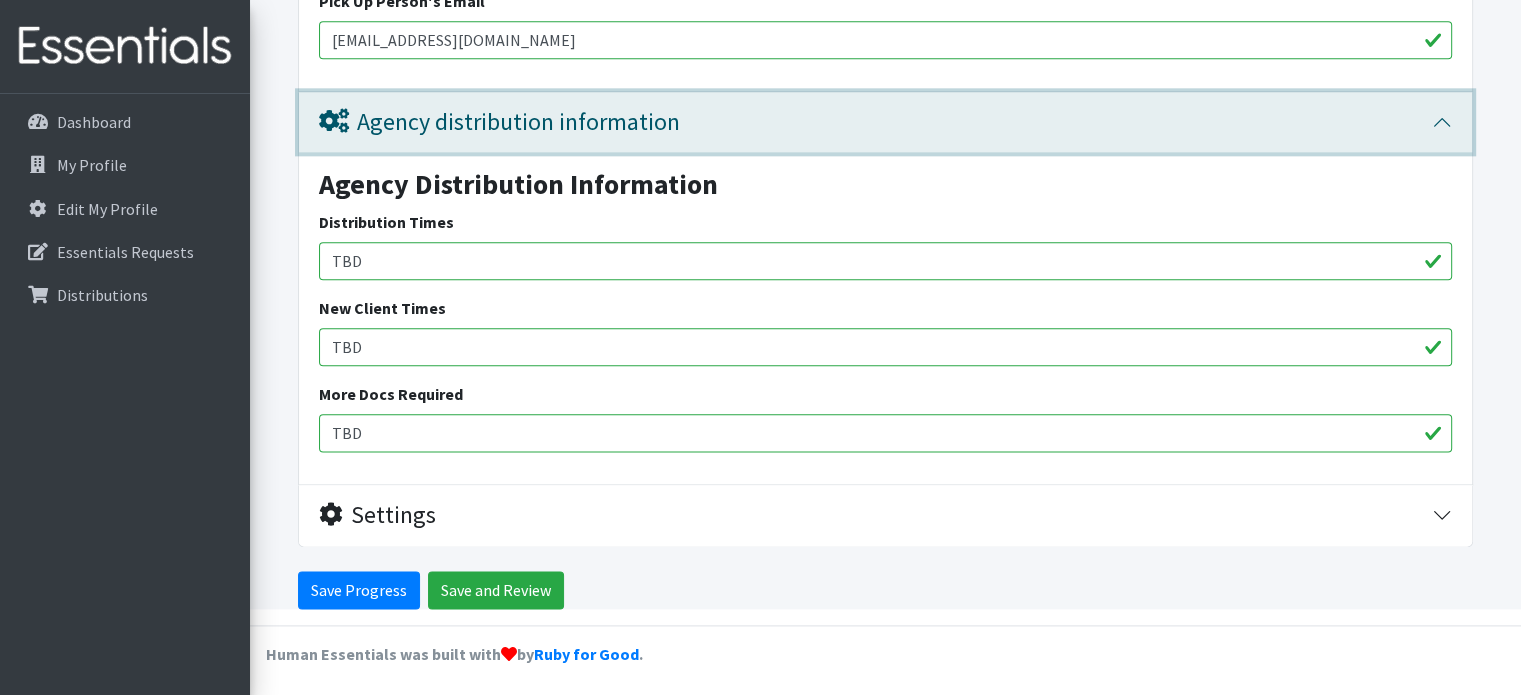scroll, scrollTop: 2425, scrollLeft: 0, axis: vertical 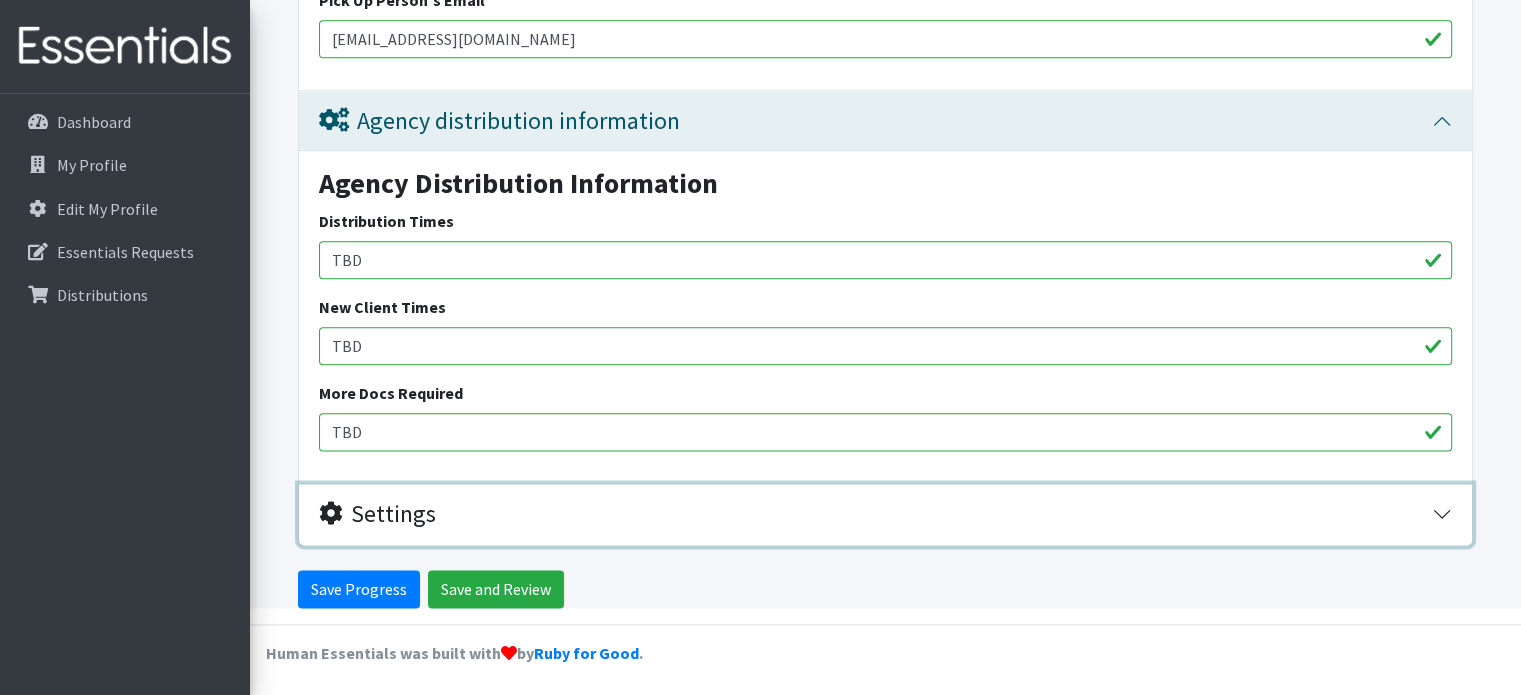 click on "Settings" at bounding box center (377, 514) 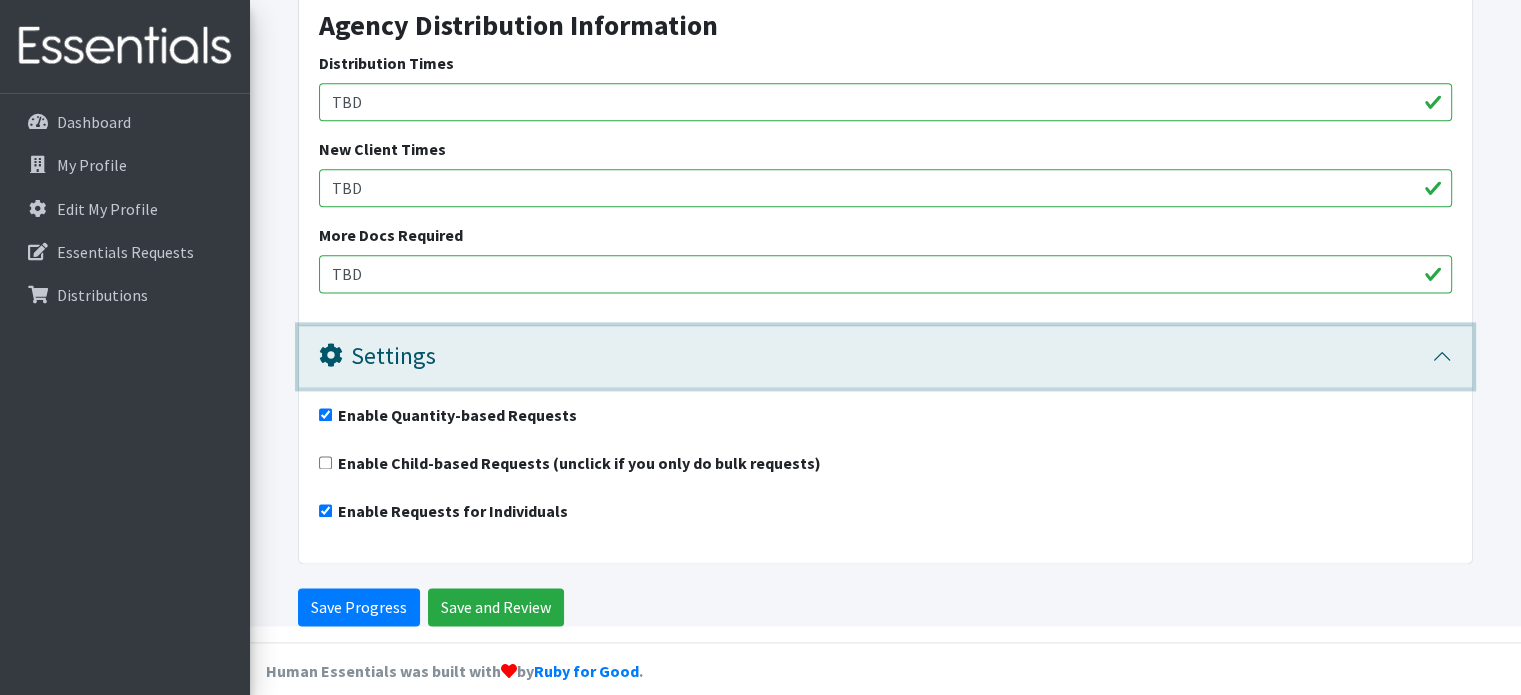 scroll, scrollTop: 2601, scrollLeft: 0, axis: vertical 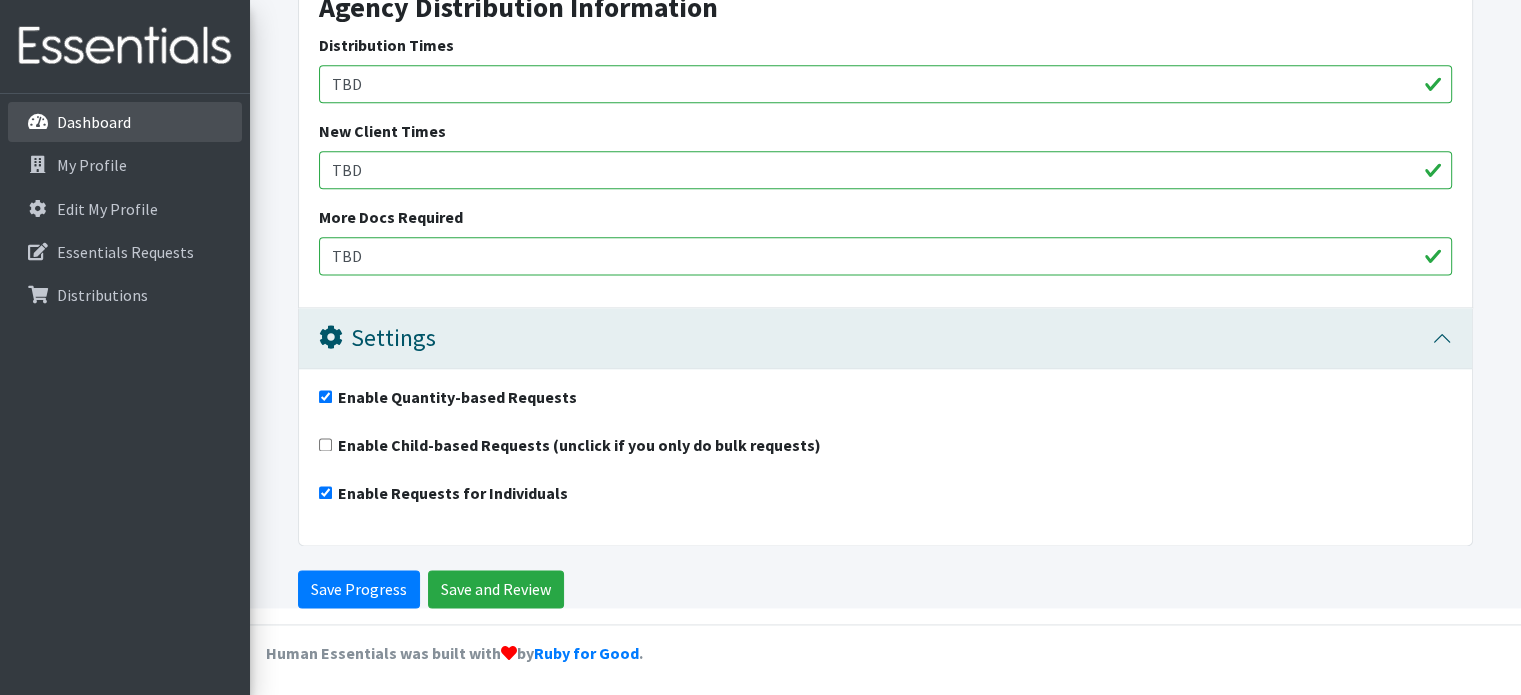 click on "Dashboard" at bounding box center (94, 122) 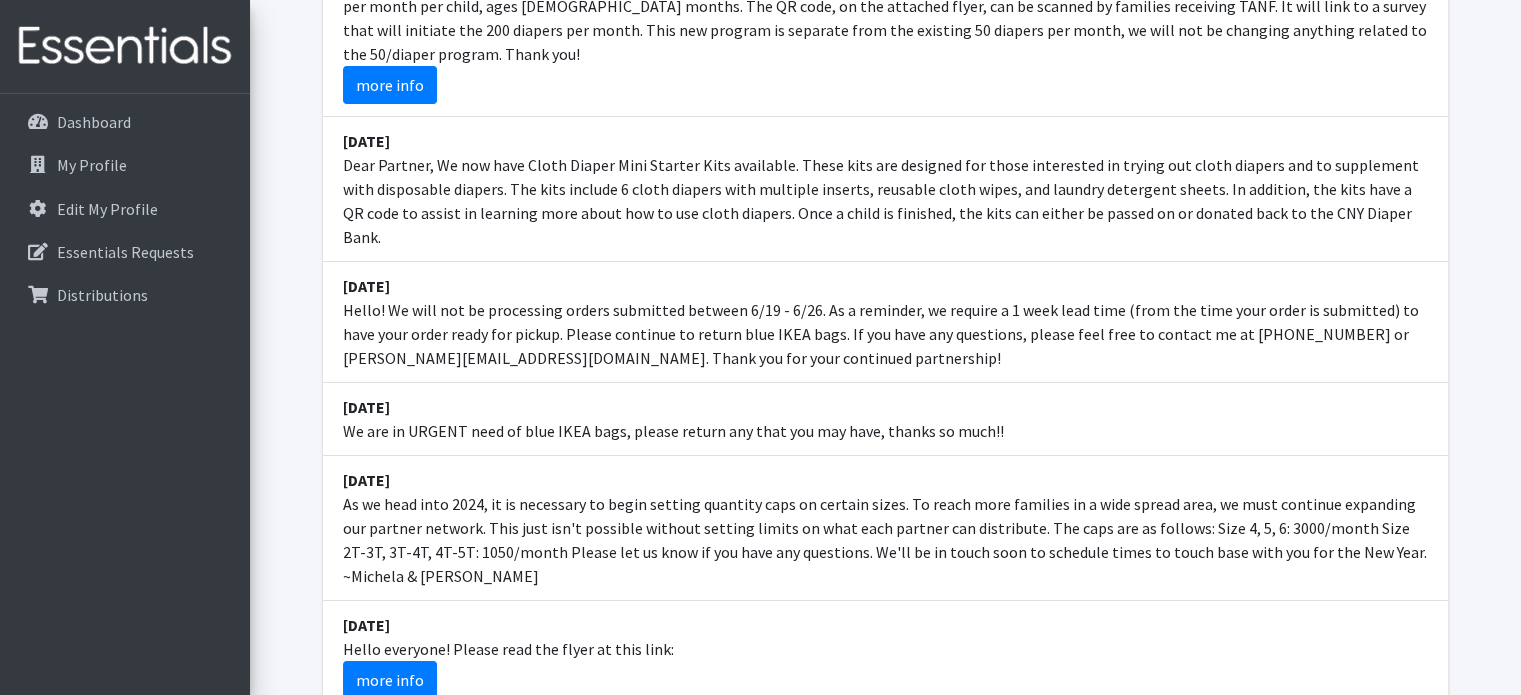 scroll, scrollTop: 200, scrollLeft: 0, axis: vertical 